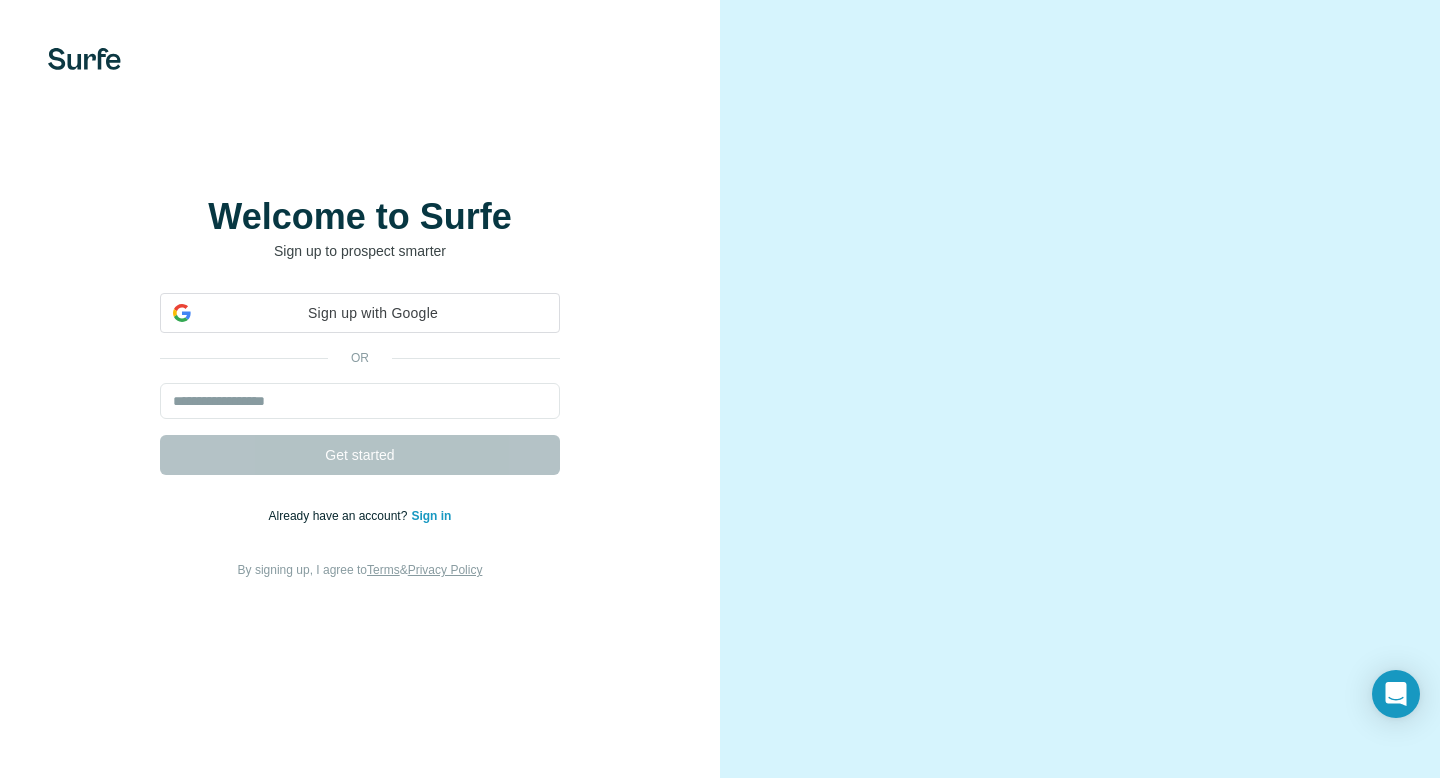 scroll, scrollTop: 0, scrollLeft: 0, axis: both 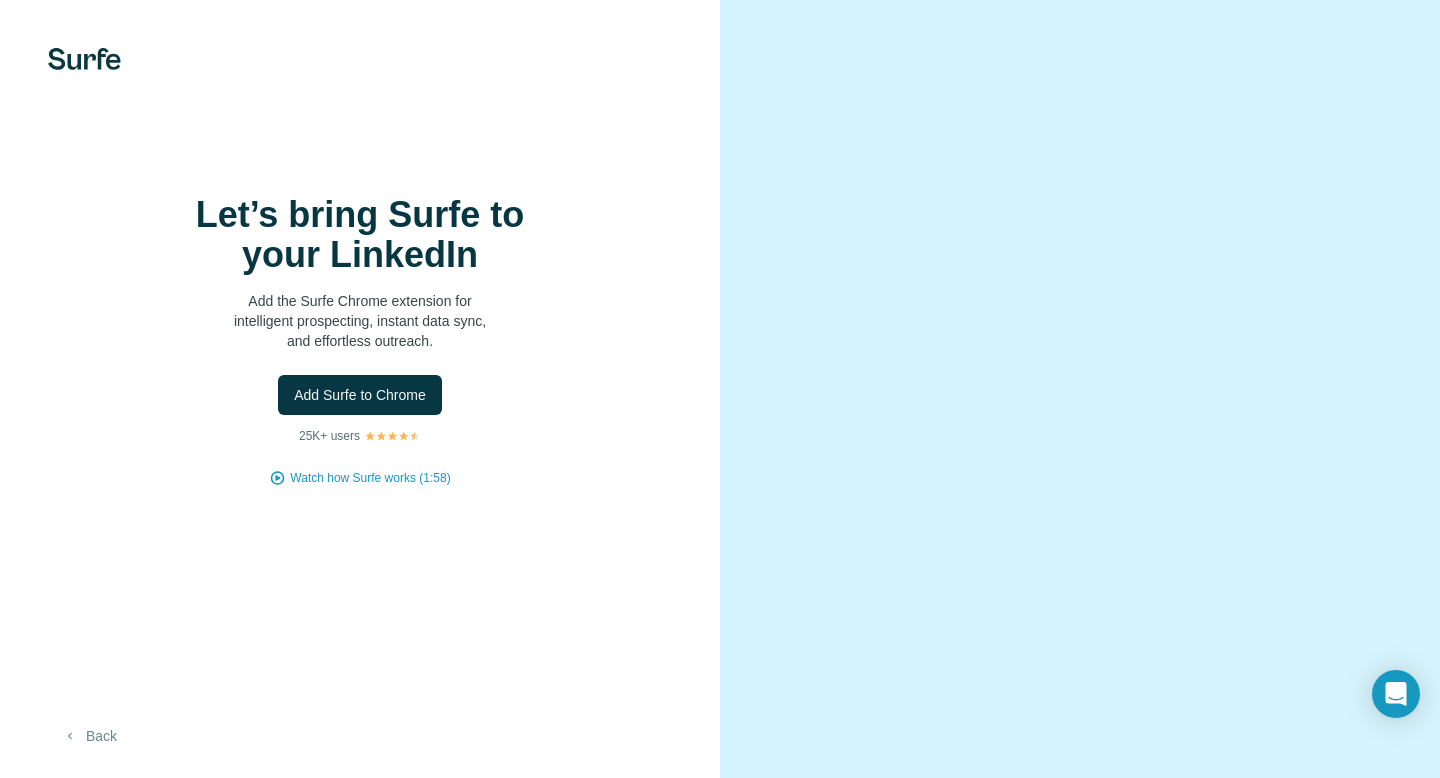 click on "Back" at bounding box center (89, 736) 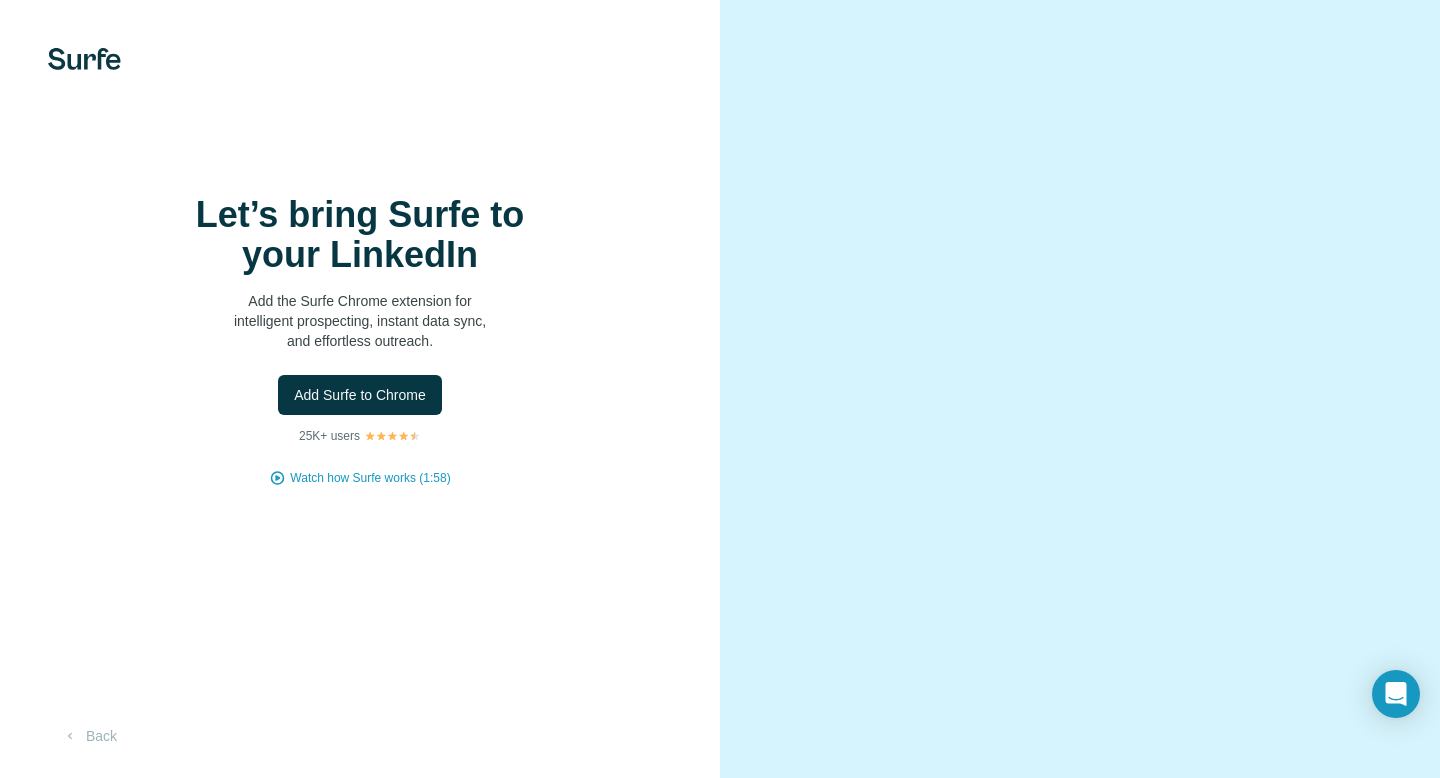 click on "Let’s bring Surfe to
your LinkedIn Add the Surfe Chrome extension for
intelligent prospecting, instant data sync,
and effortless outreach. Add Surfe to Chrome 25K+ users Watch how Surfe works (1:58)" at bounding box center [360, 341] 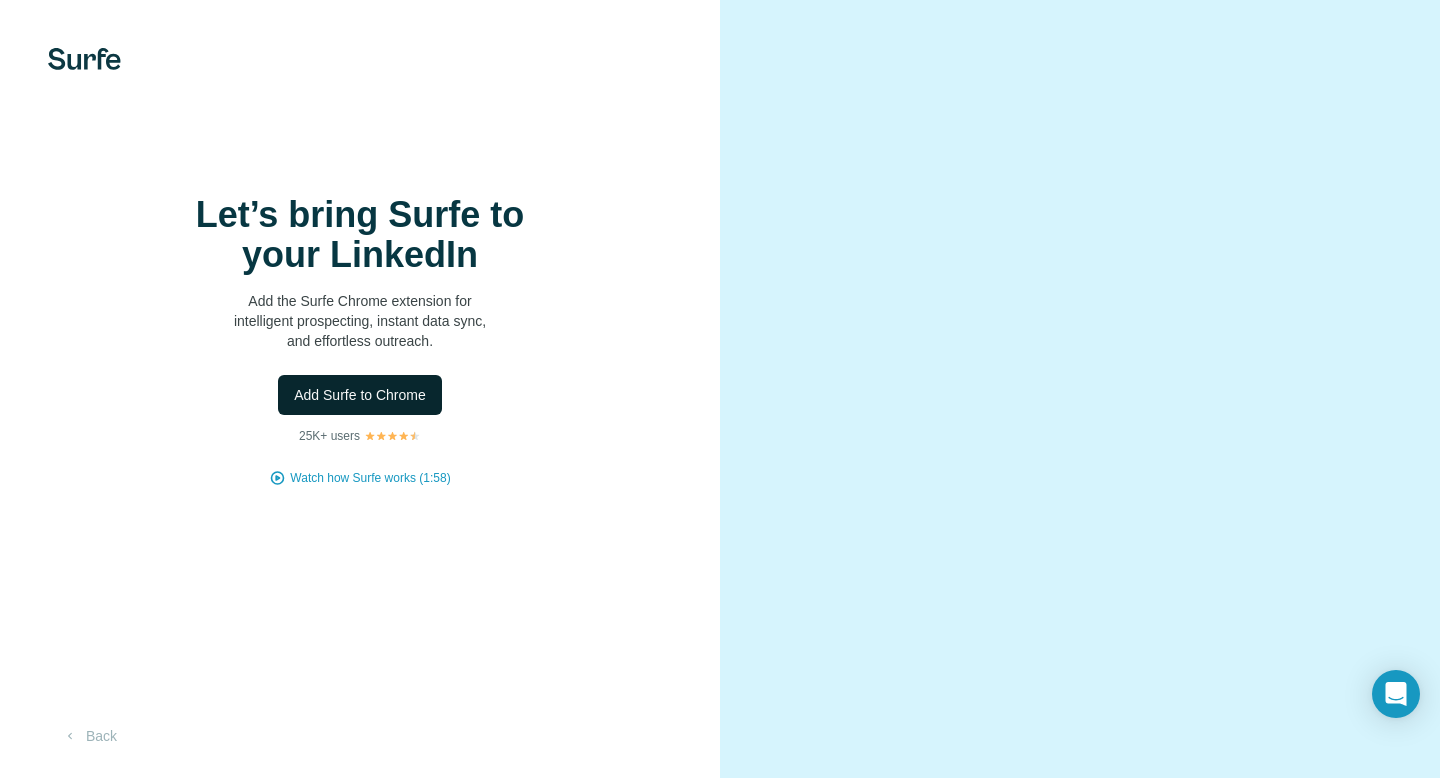 click on "Add Surfe to Chrome" at bounding box center [360, 395] 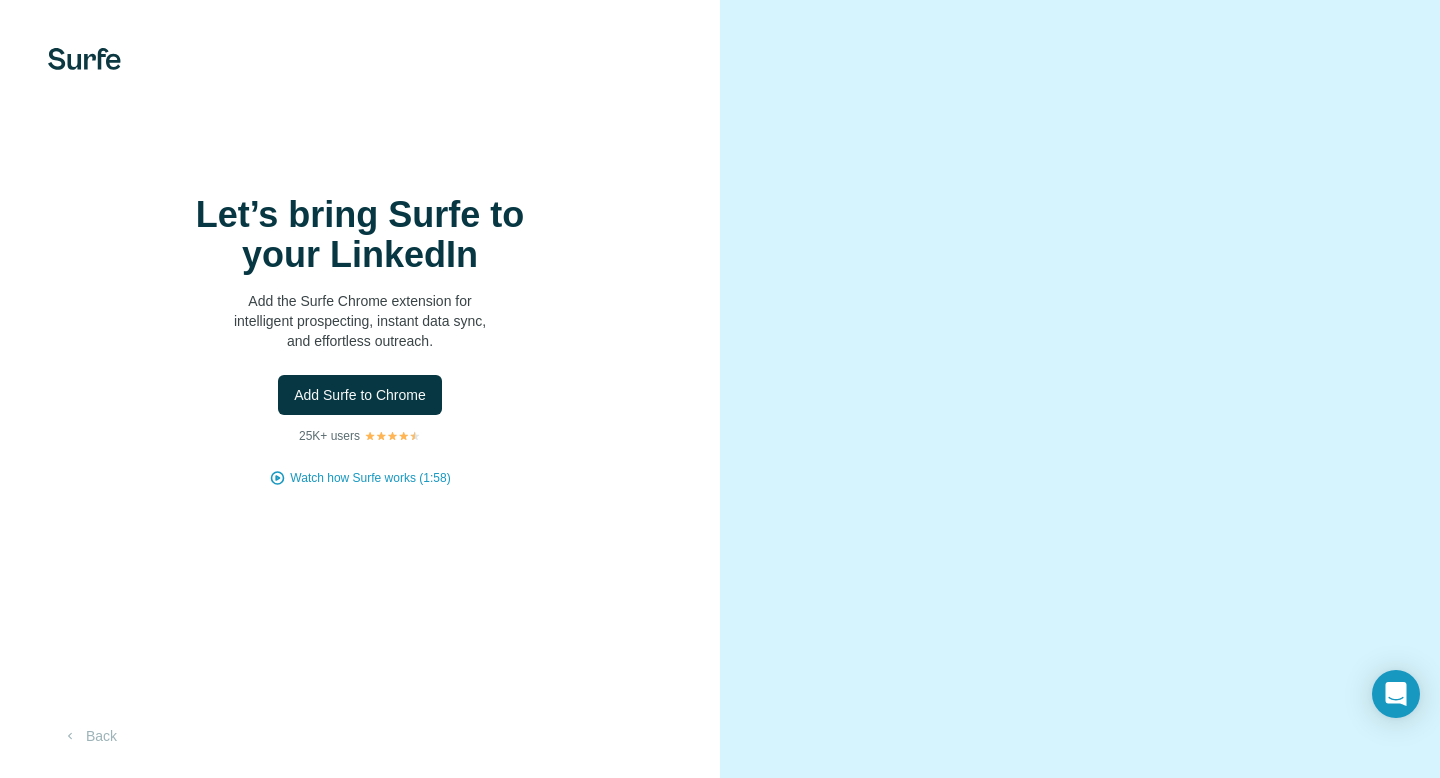 click at bounding box center [392, 436] 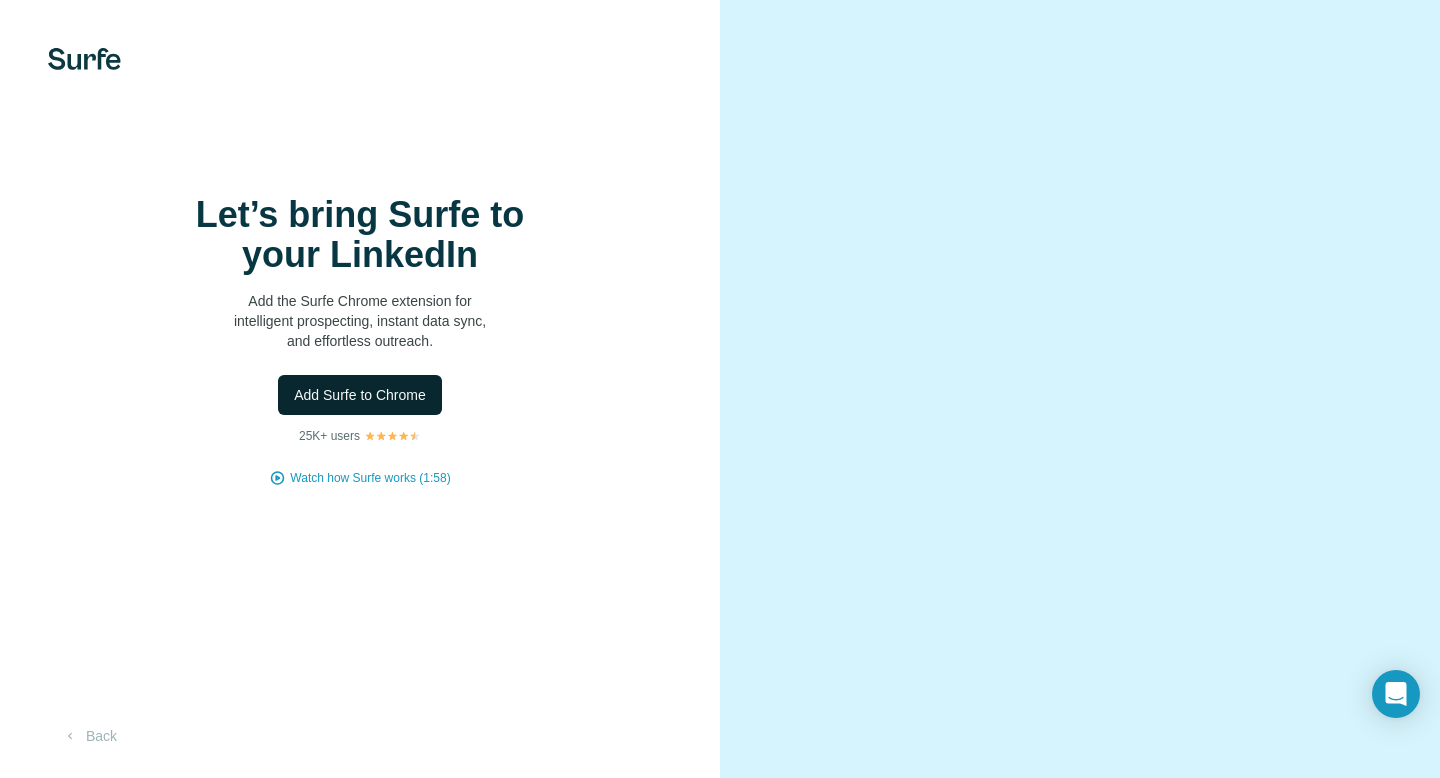 click on "Add Surfe to Chrome" at bounding box center (360, 395) 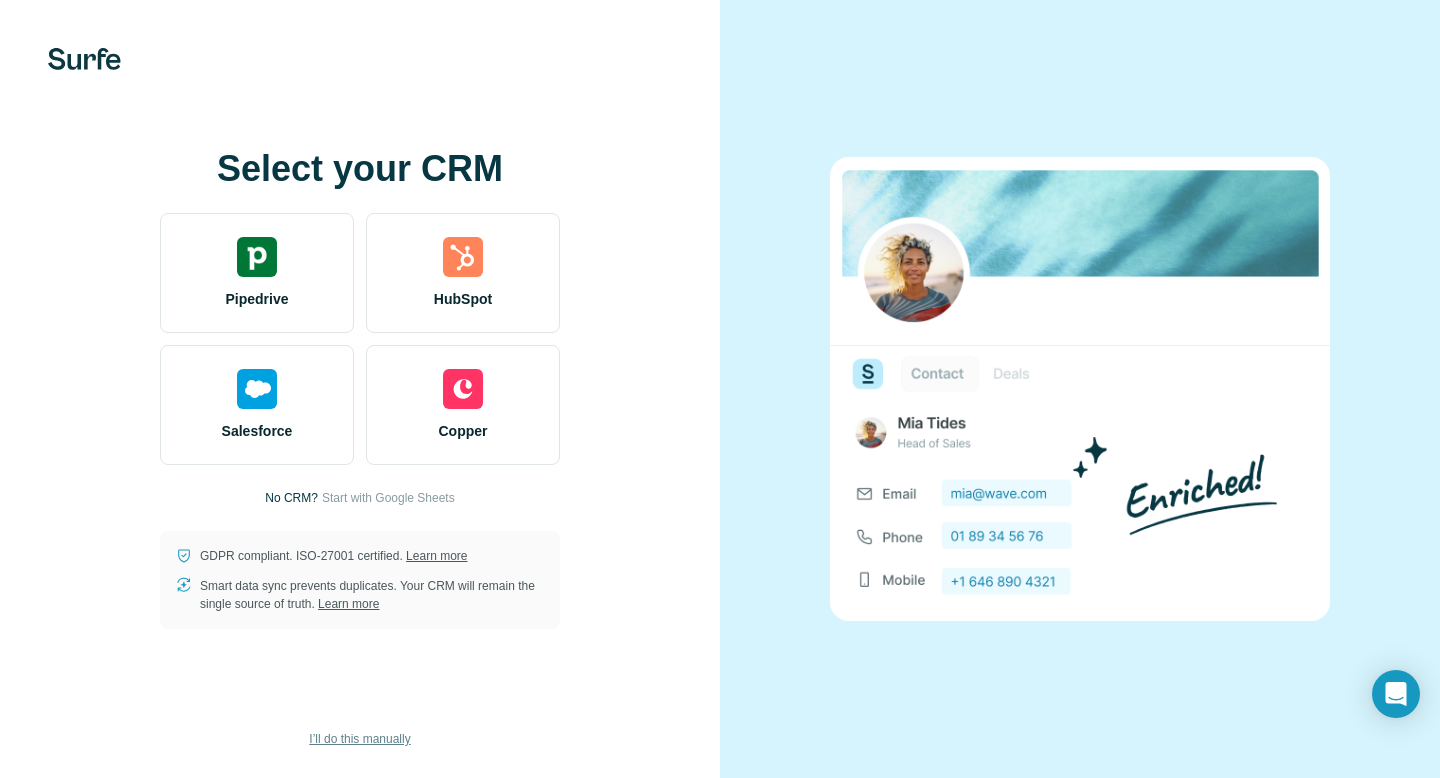 click on "I’ll do this manually" at bounding box center (359, 739) 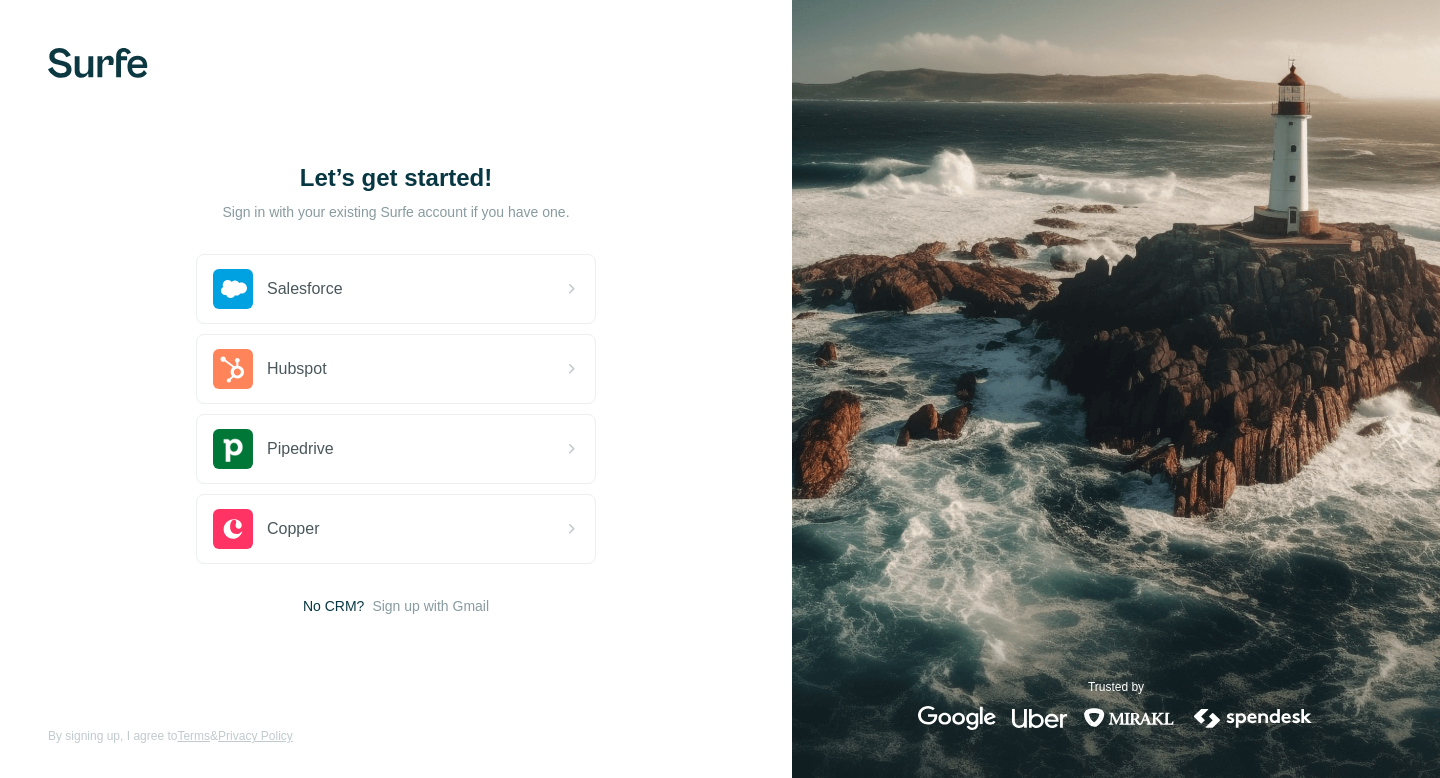 scroll, scrollTop: 0, scrollLeft: 0, axis: both 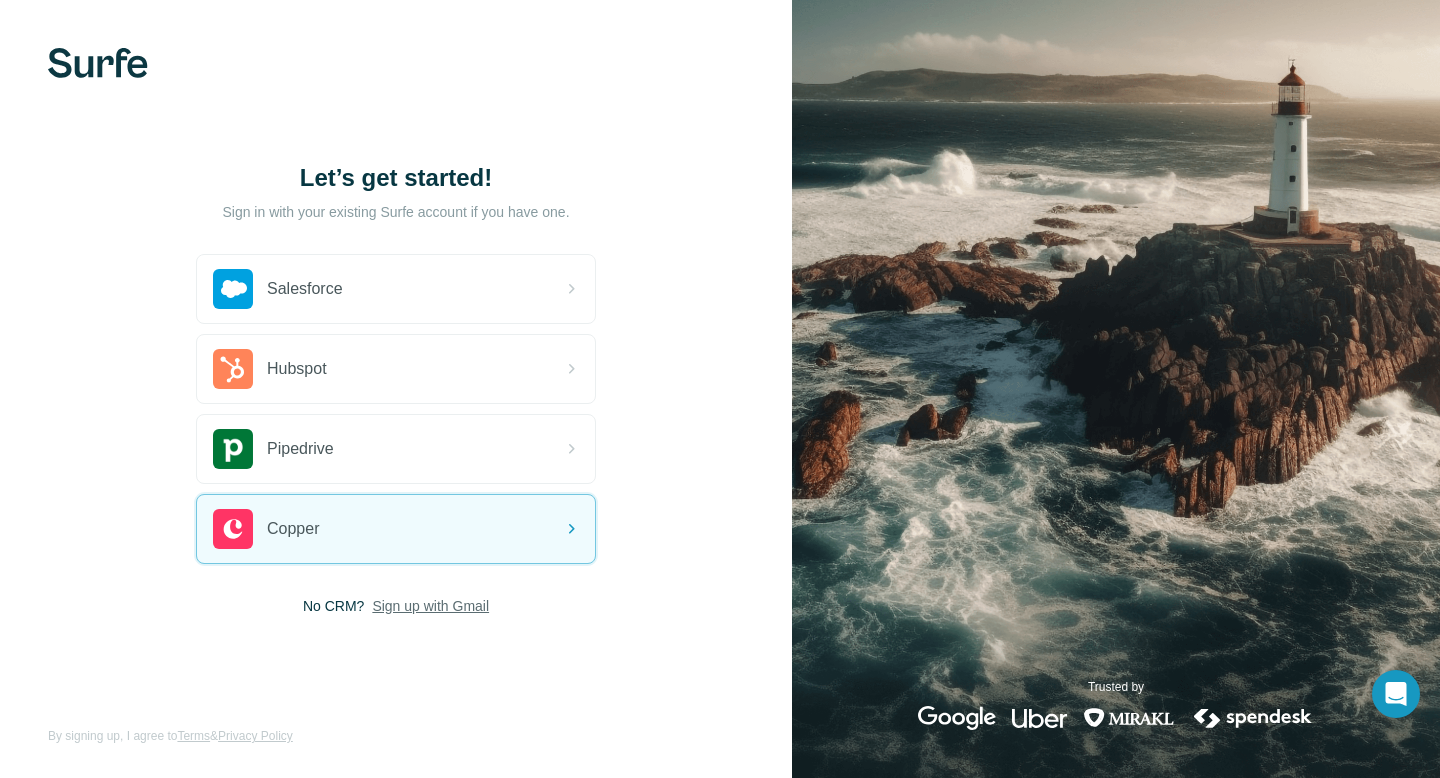 click on "Sign up with Gmail" at bounding box center [430, 606] 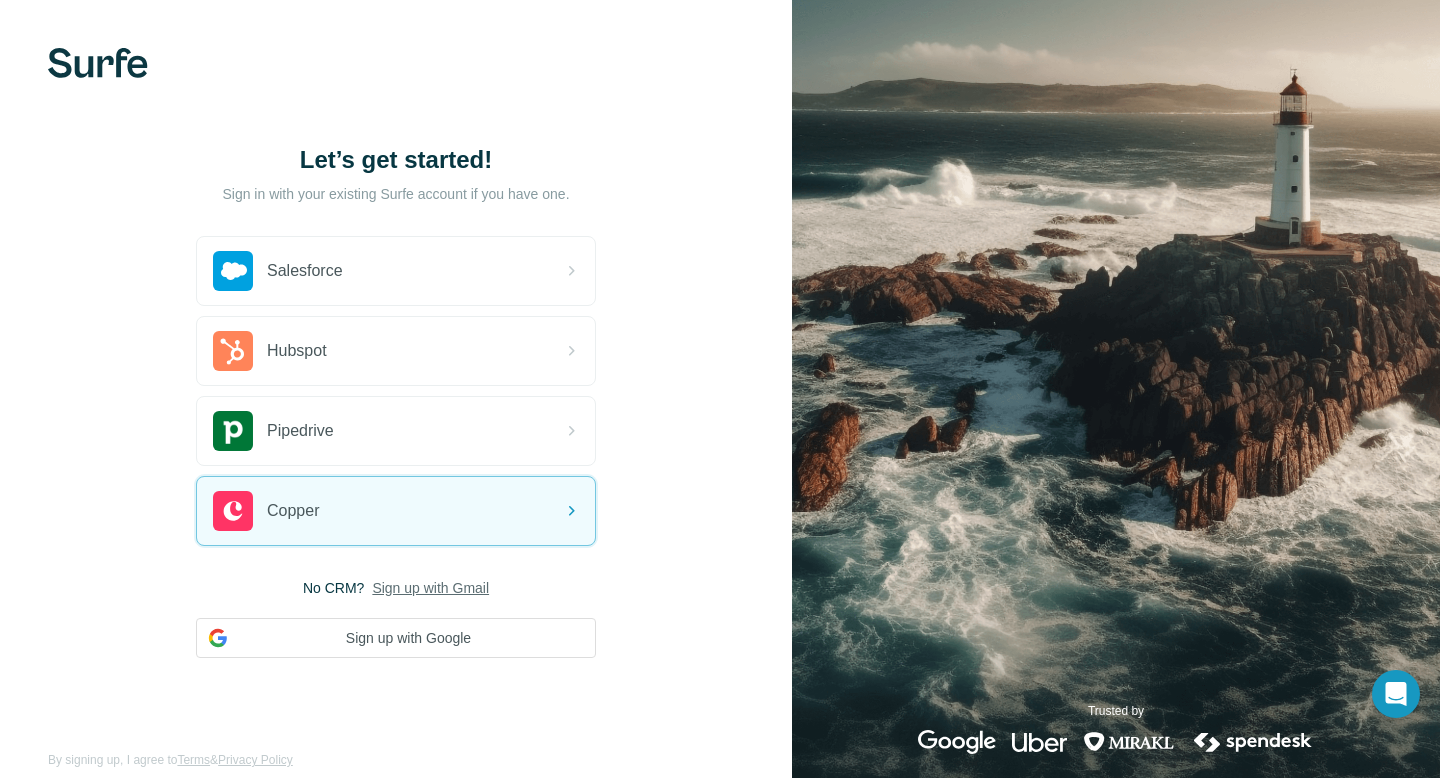 click on "No CRM? Sign up with Gmail Sign up with Google" at bounding box center [396, 618] 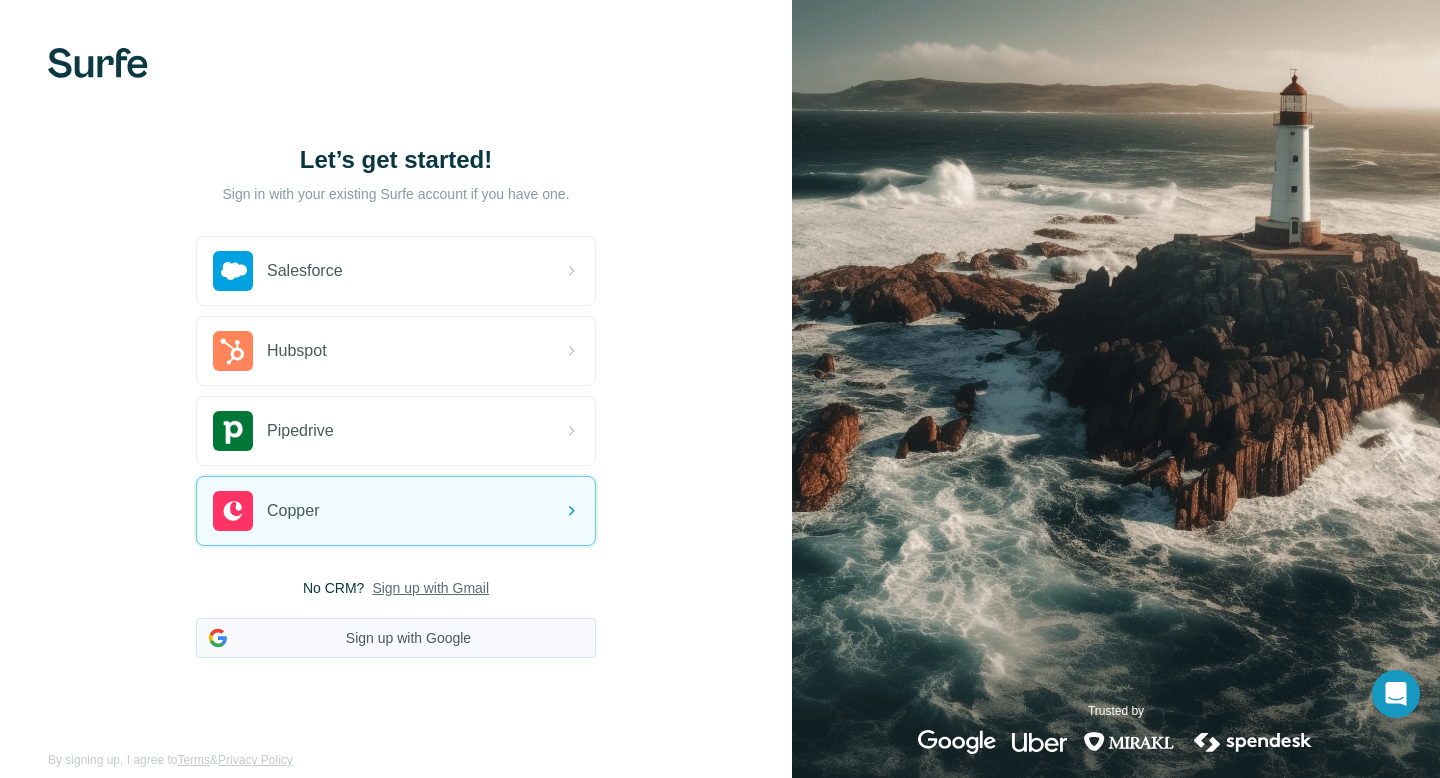 click on "Sign up with Google" at bounding box center [396, 638] 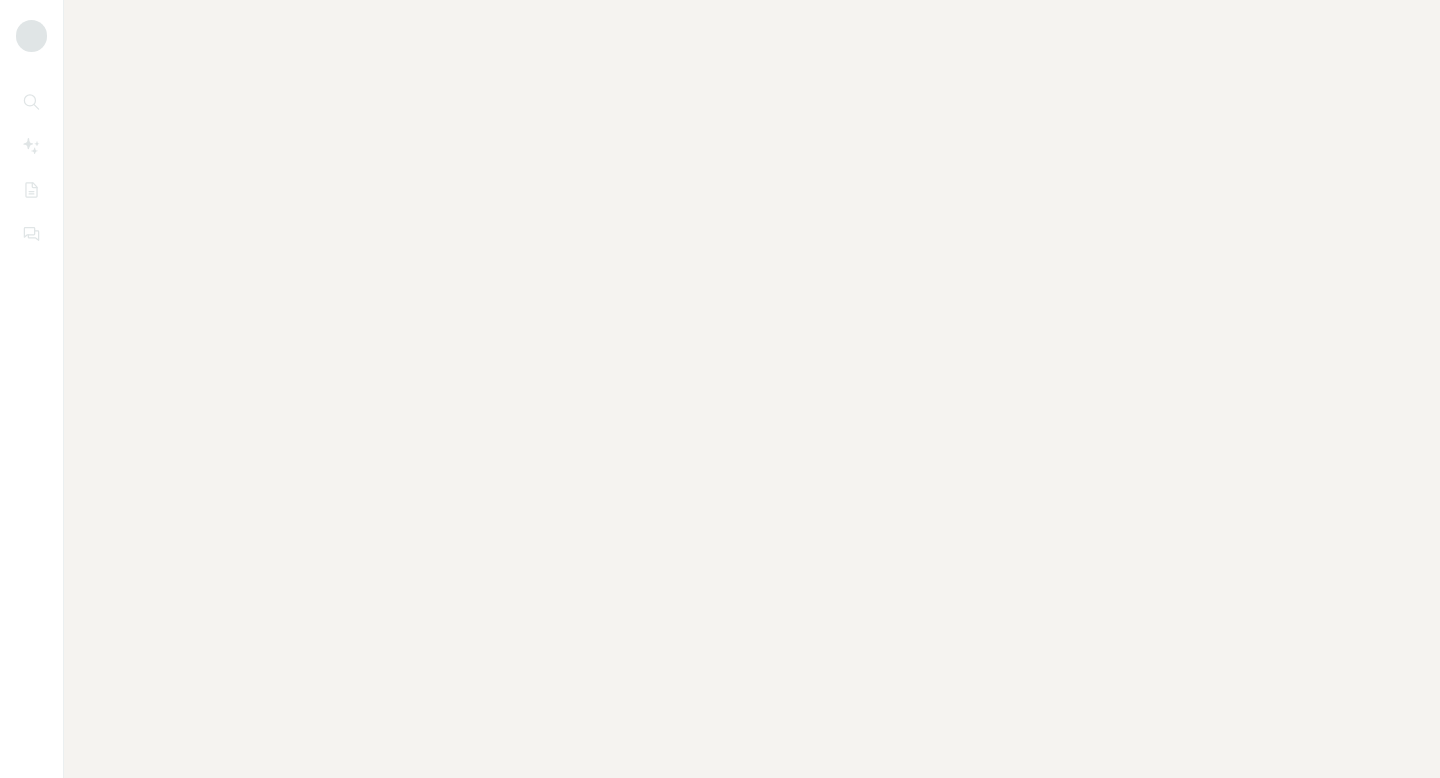 scroll, scrollTop: 0, scrollLeft: 0, axis: both 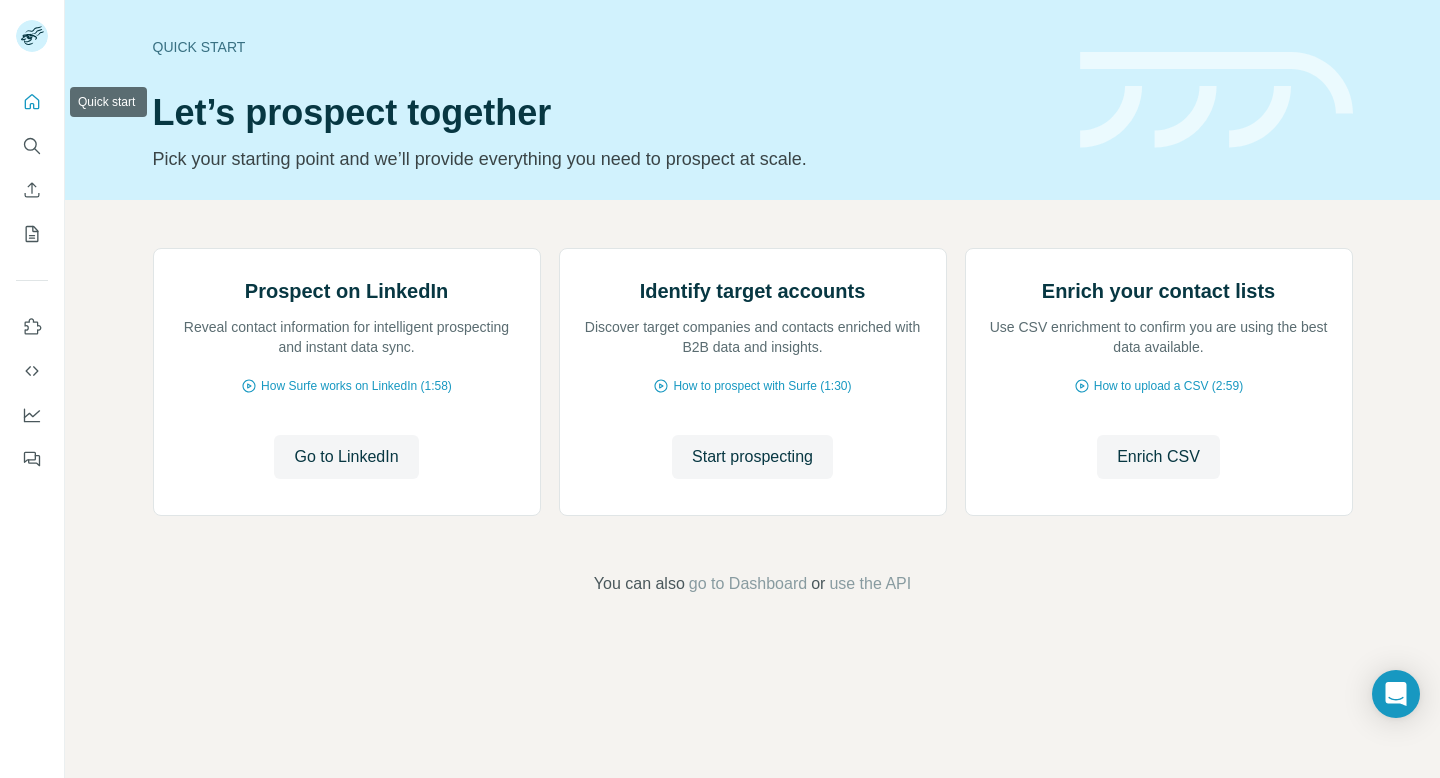 click 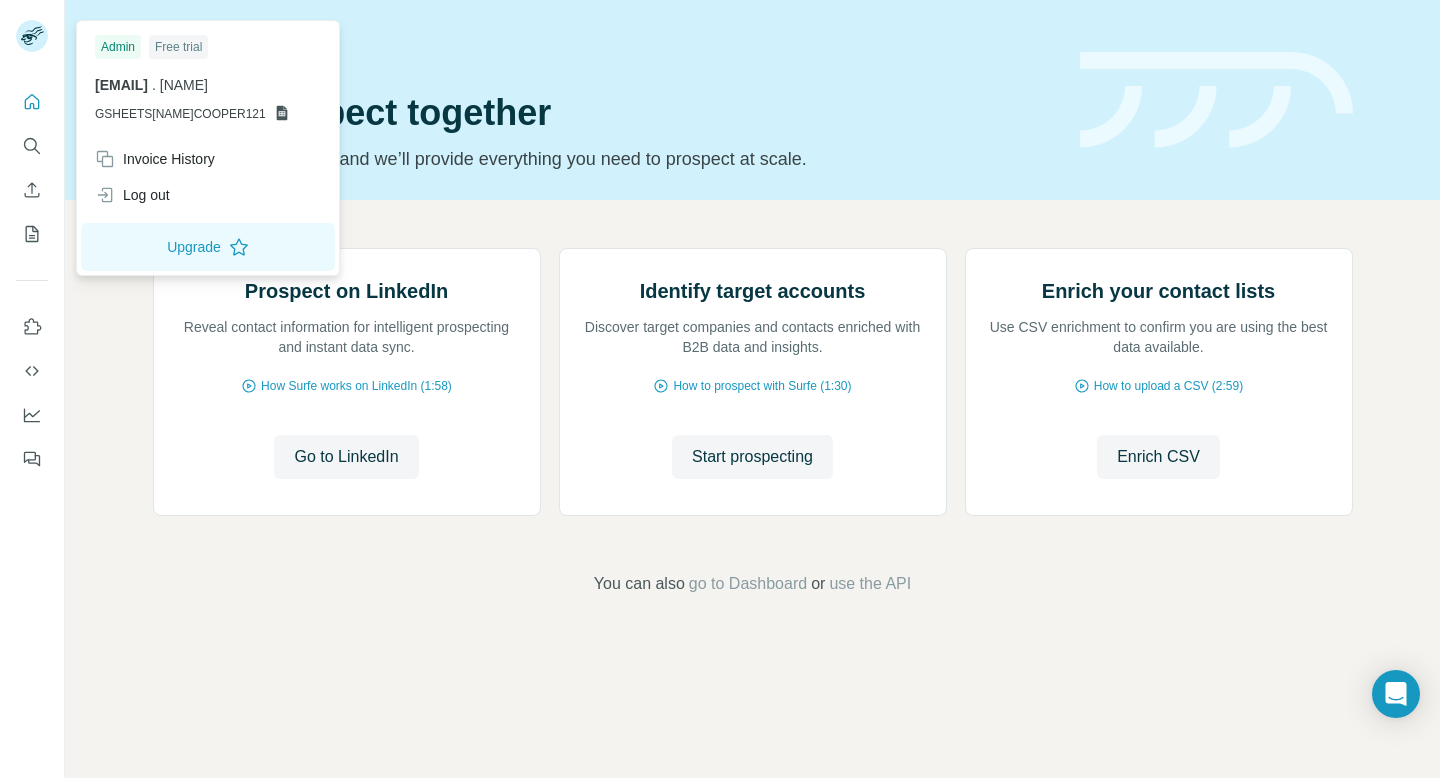 click 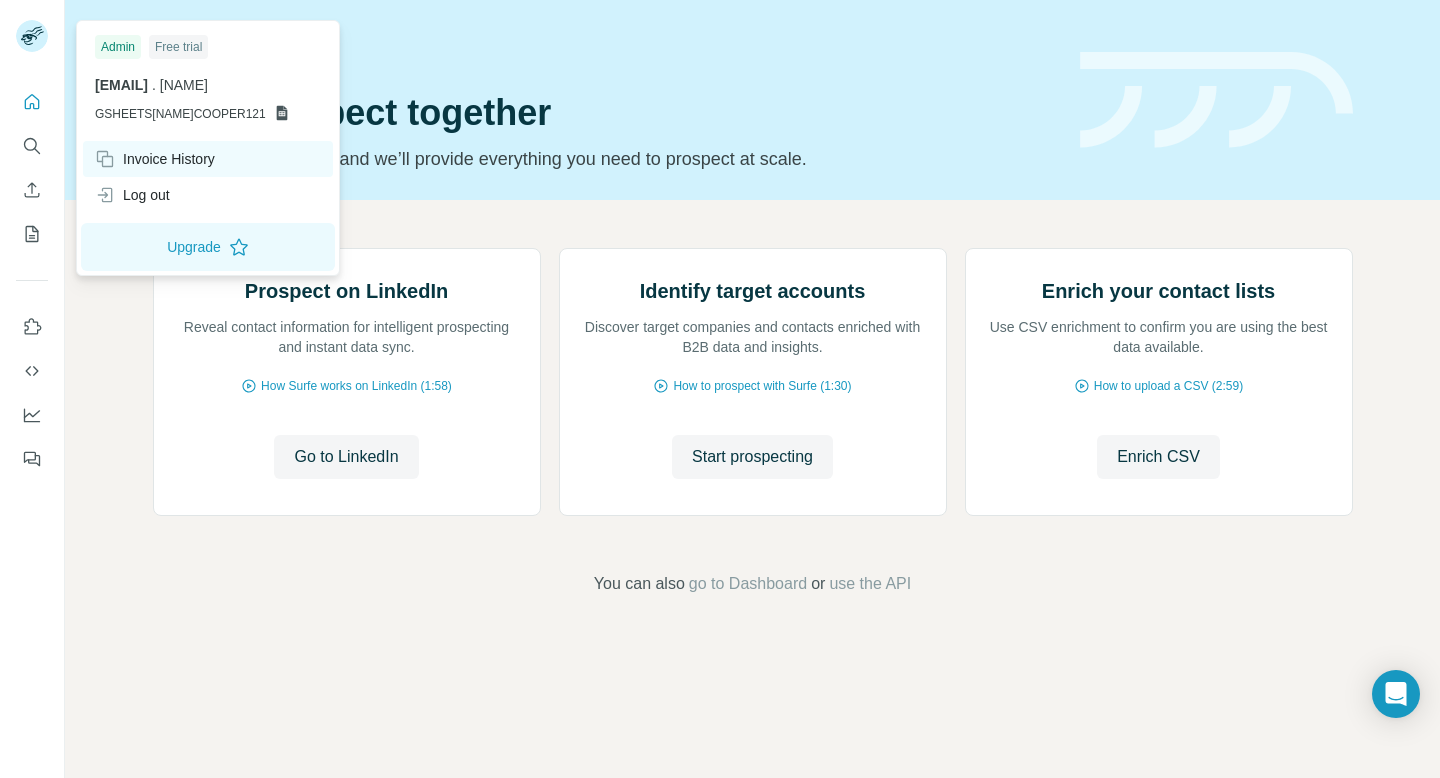 click on "Invoice History" at bounding box center (155, 159) 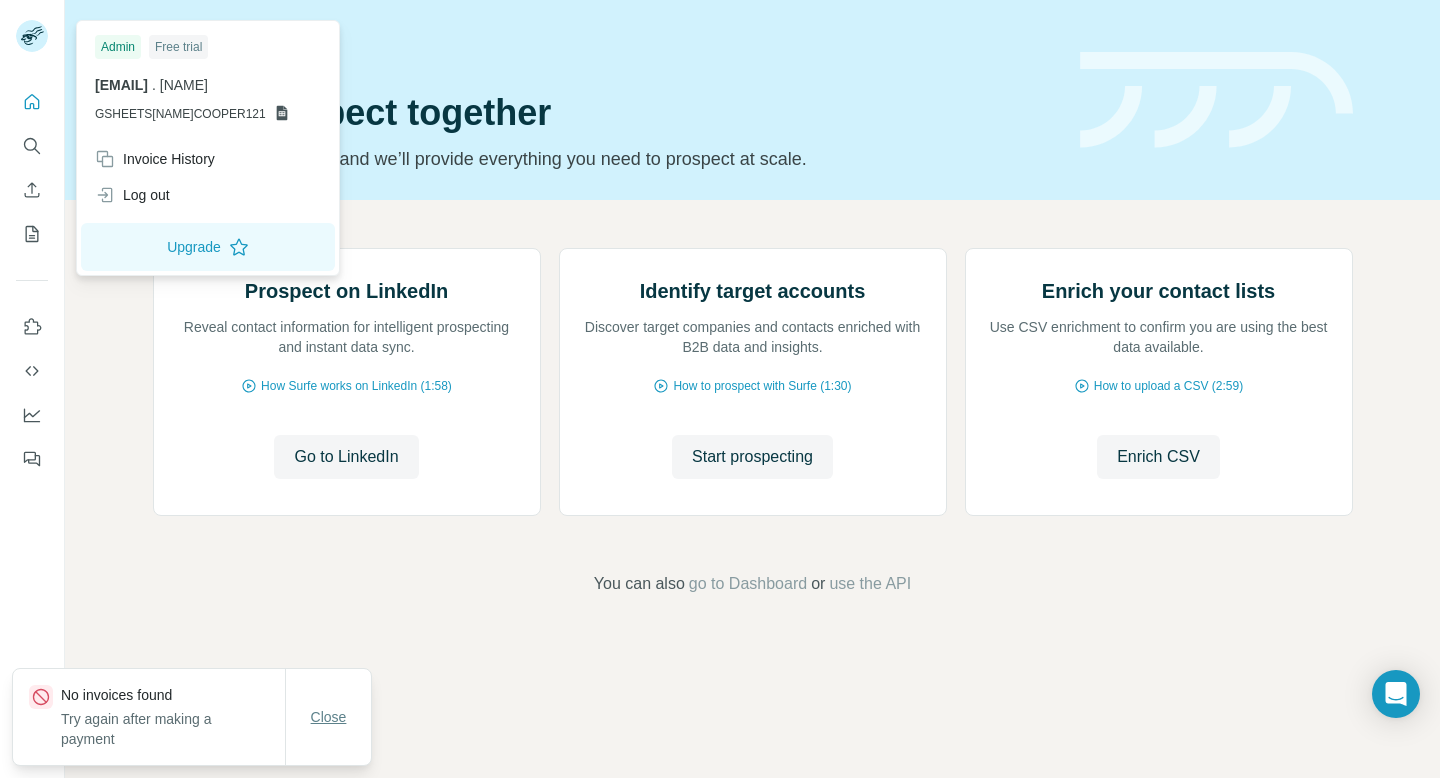 click on "Close" at bounding box center [329, 717] 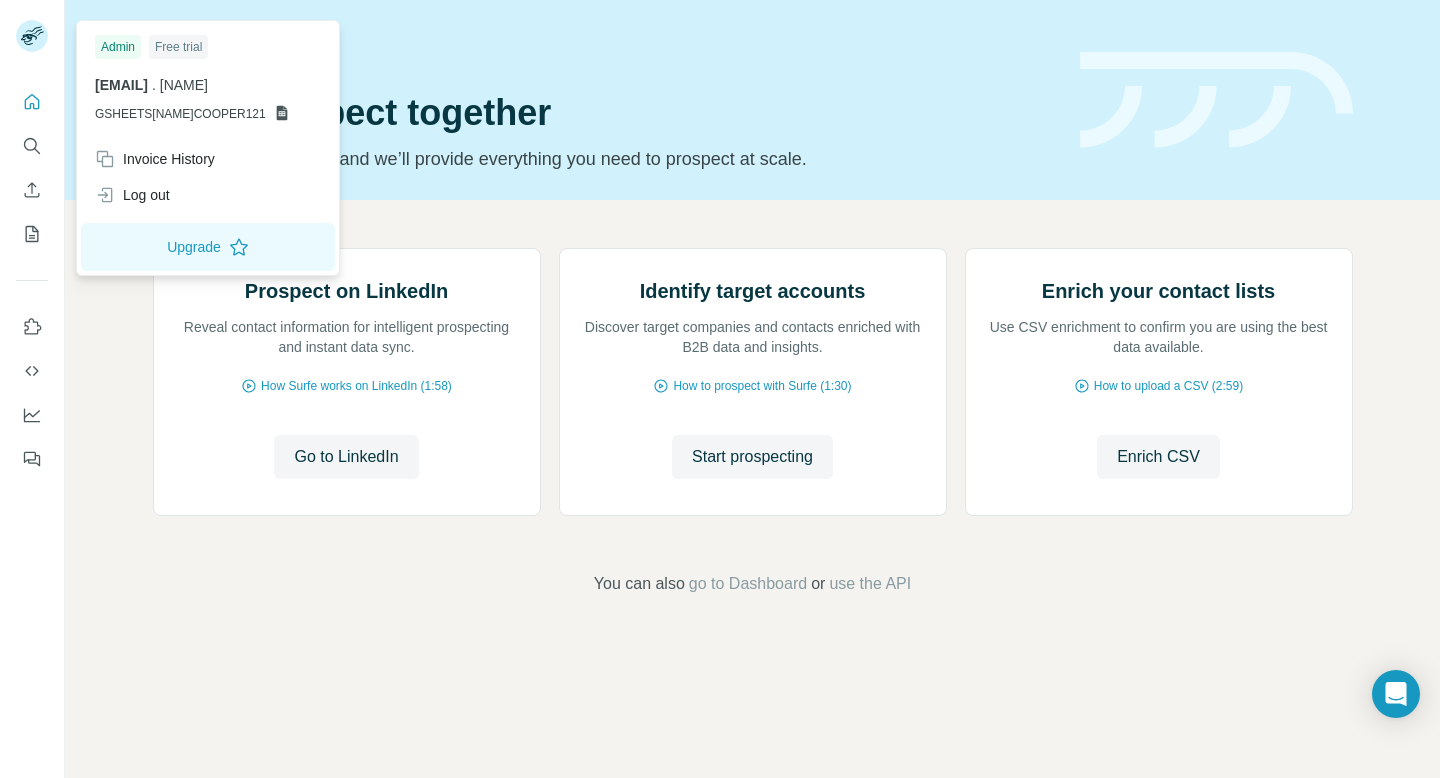 click on "Free trial" at bounding box center [178, 47] 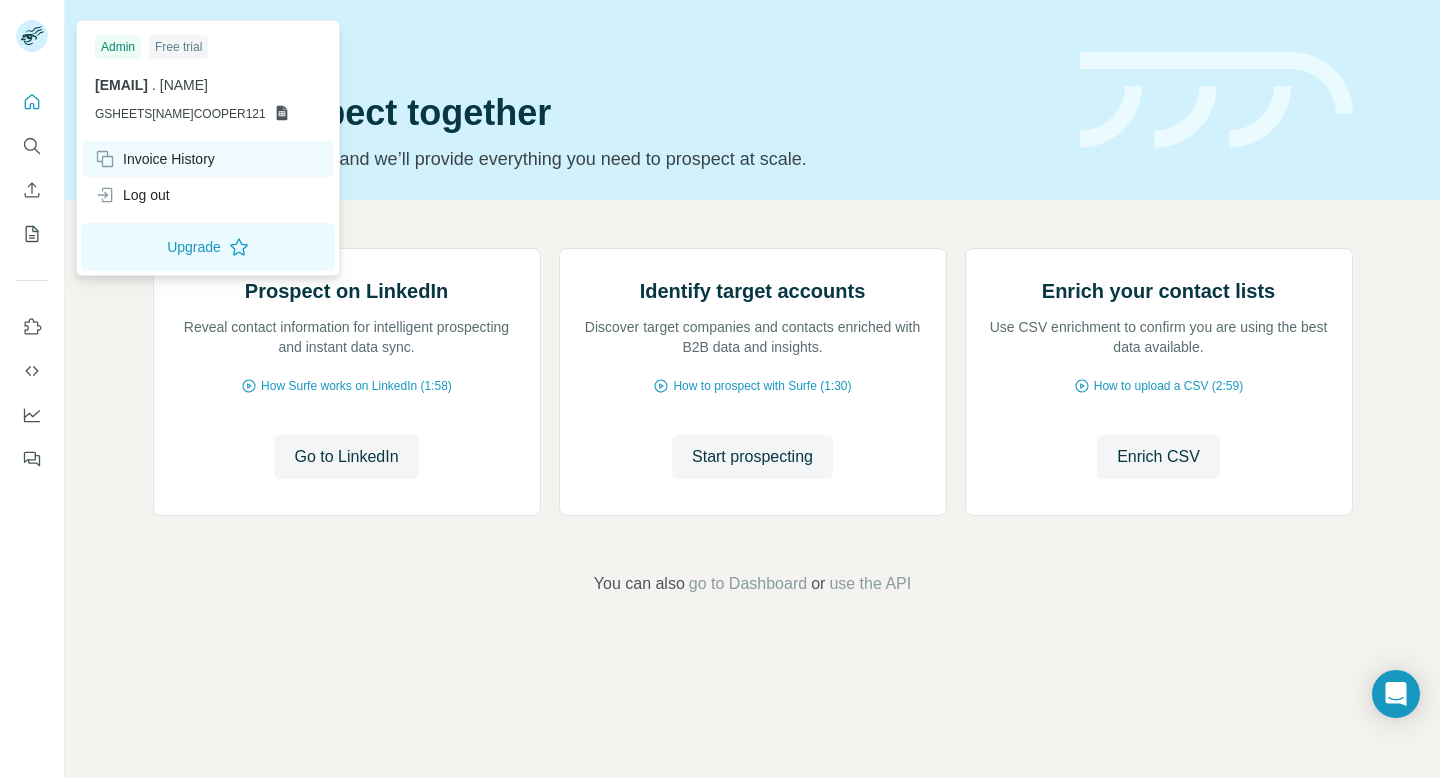 click on "Invoice History" at bounding box center [155, 159] 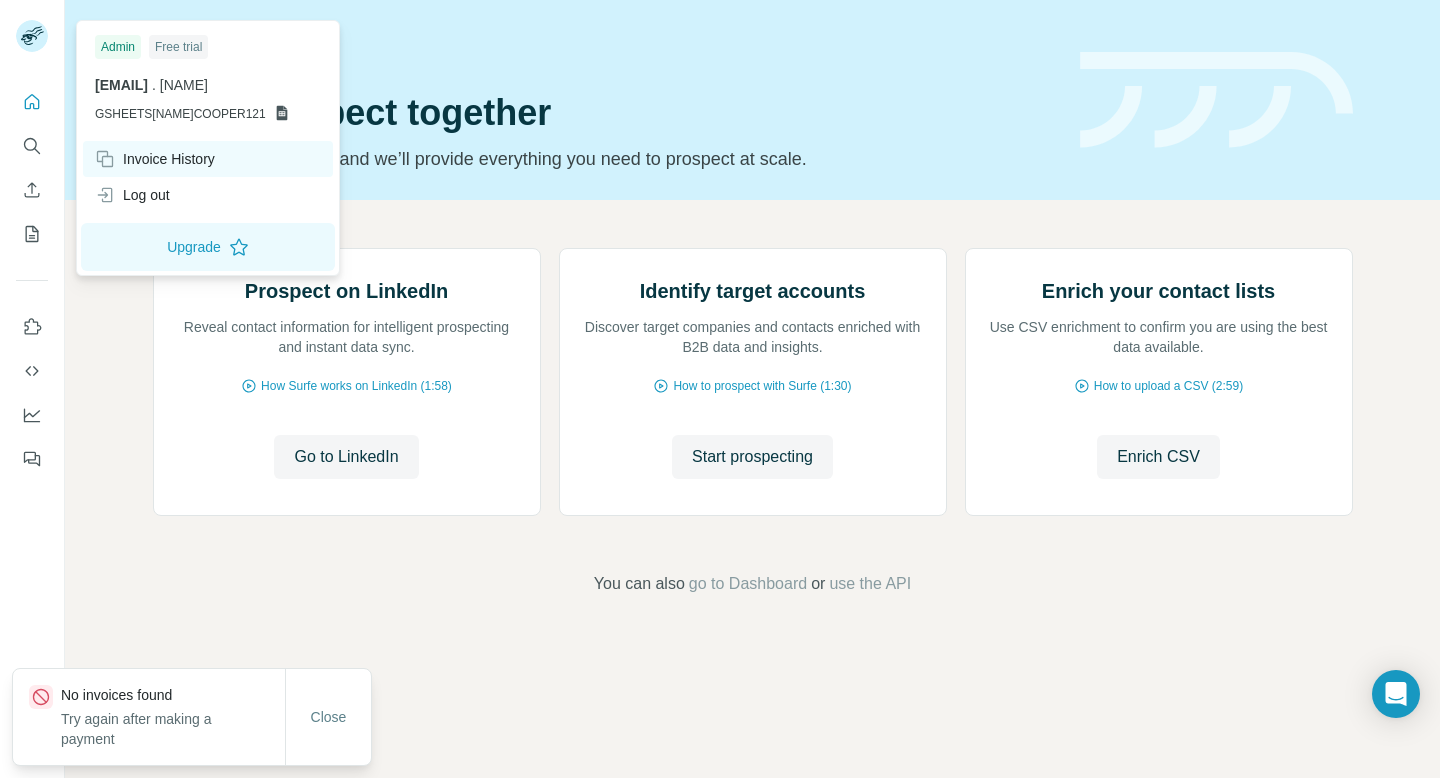 click on "Invoice History" at bounding box center [155, 159] 